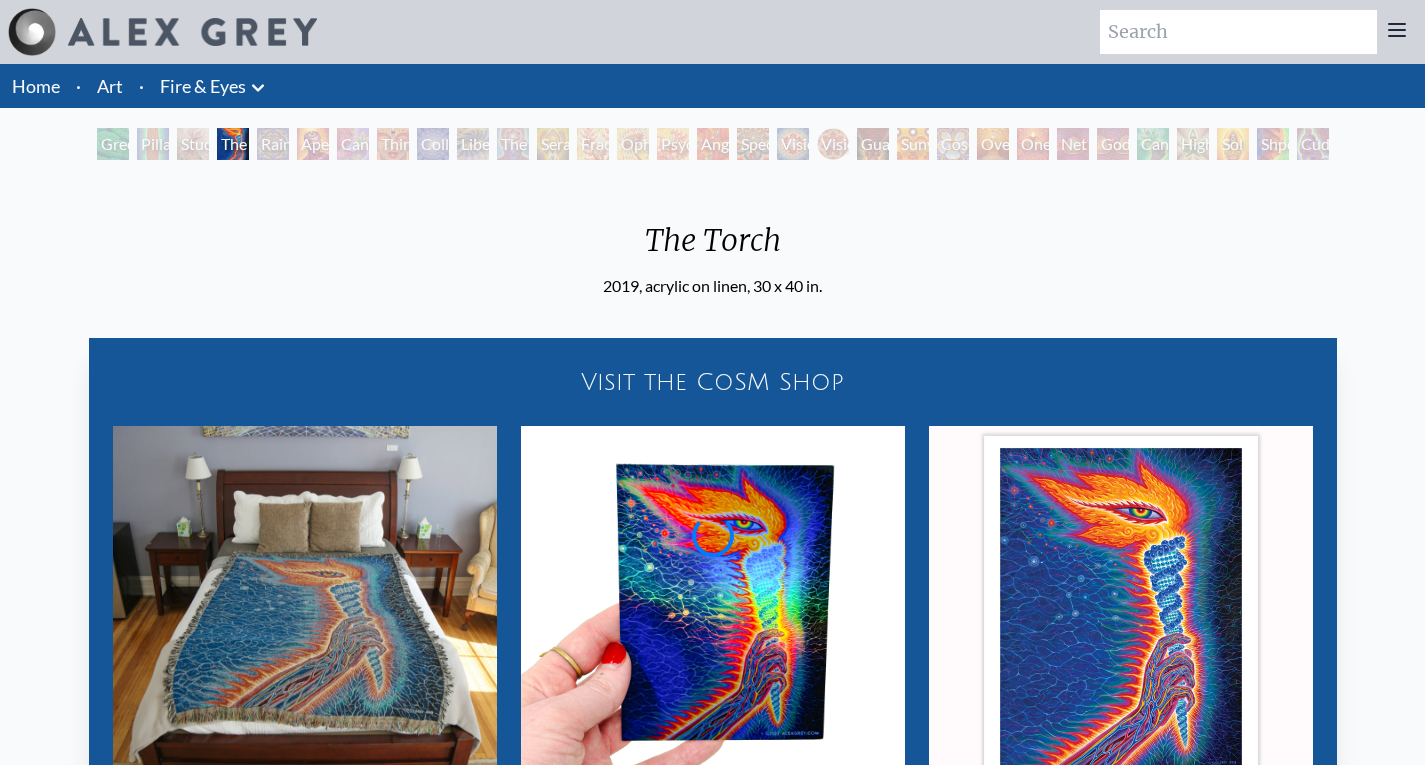 scroll, scrollTop: 0, scrollLeft: 0, axis: both 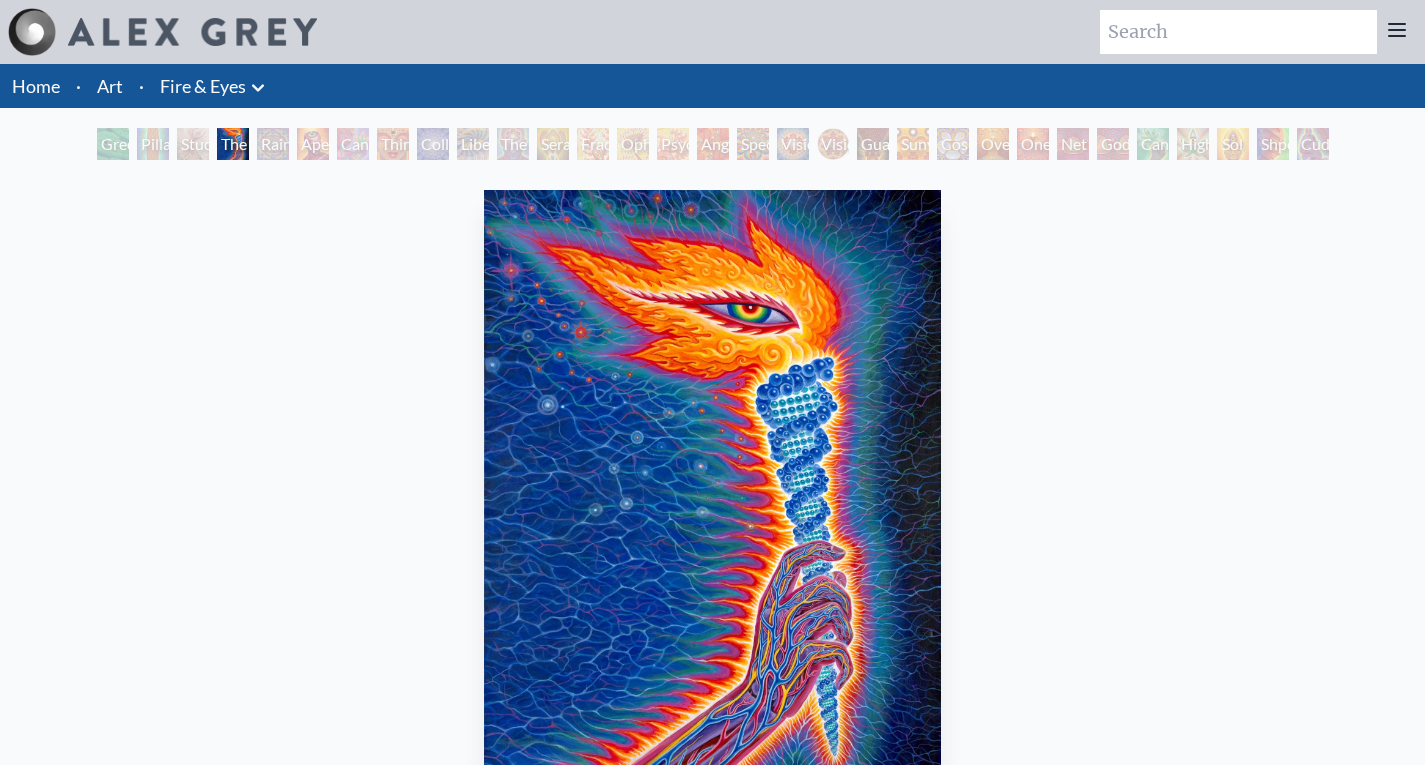 click on "The Seer" at bounding box center (513, 144) 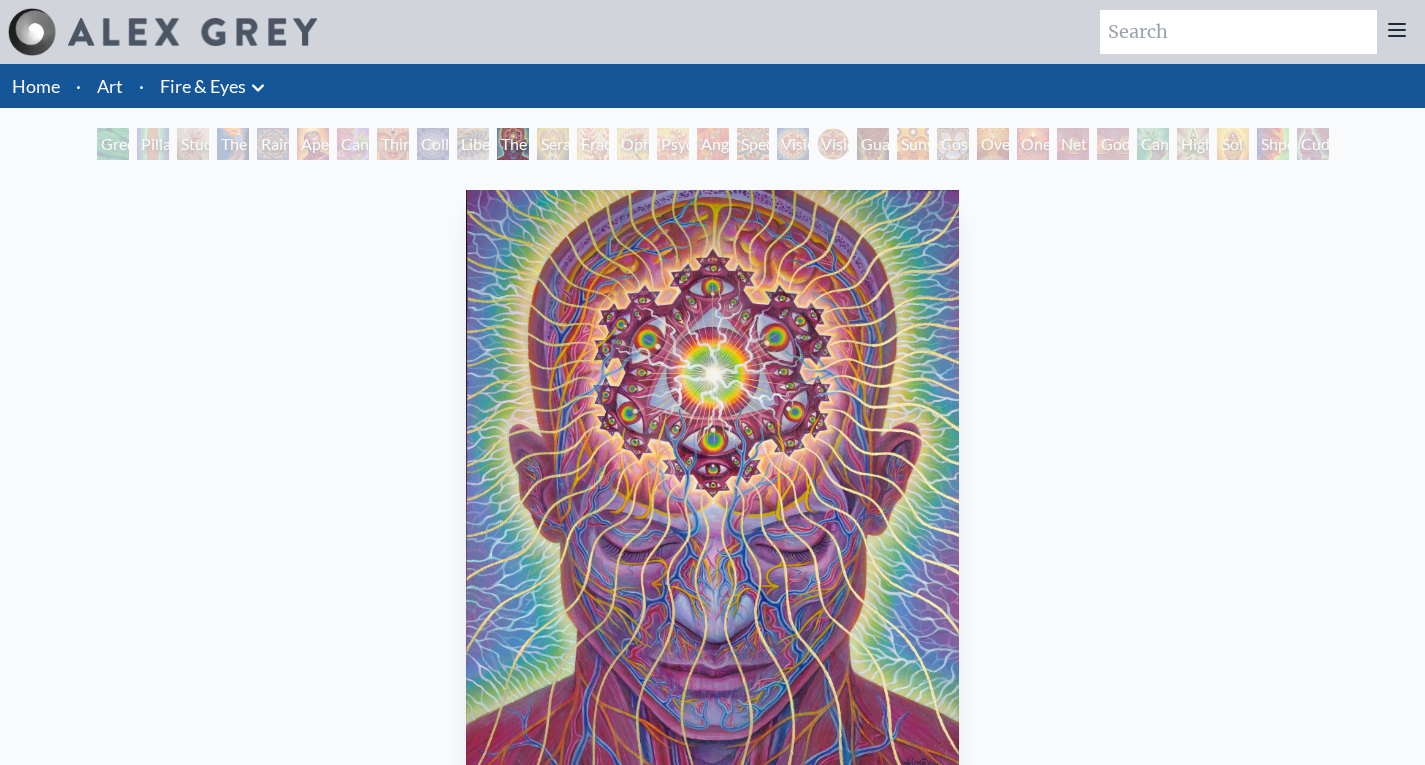 click on "Green Hand      Pillar of Awareness      Study for the Great Turn      The Torch      Rainbow Eye Ripple      Aperture      Cannabis Sutra      Third Eye Tears of Joy      Collective Vision      Liberation Through Seeing      The Seer      Seraphic Transport Docking on the Third Eye      Fractal Eyes      Ophanic Eyelash      Psychomicrograph of a Fractal Paisley Cherub Feather Tip      Angel Skin      Spectral Lotus      Vision Crystal      Vision Crystal Tondo      Guardian of Infinite Vision      Sunyata      Cosmic Elf      Oversoul      One      Net of Being      Godself      Cannafist      Higher Vision      Sol Invictus      Shpongled      Cuddle" at bounding box center (713, 147) 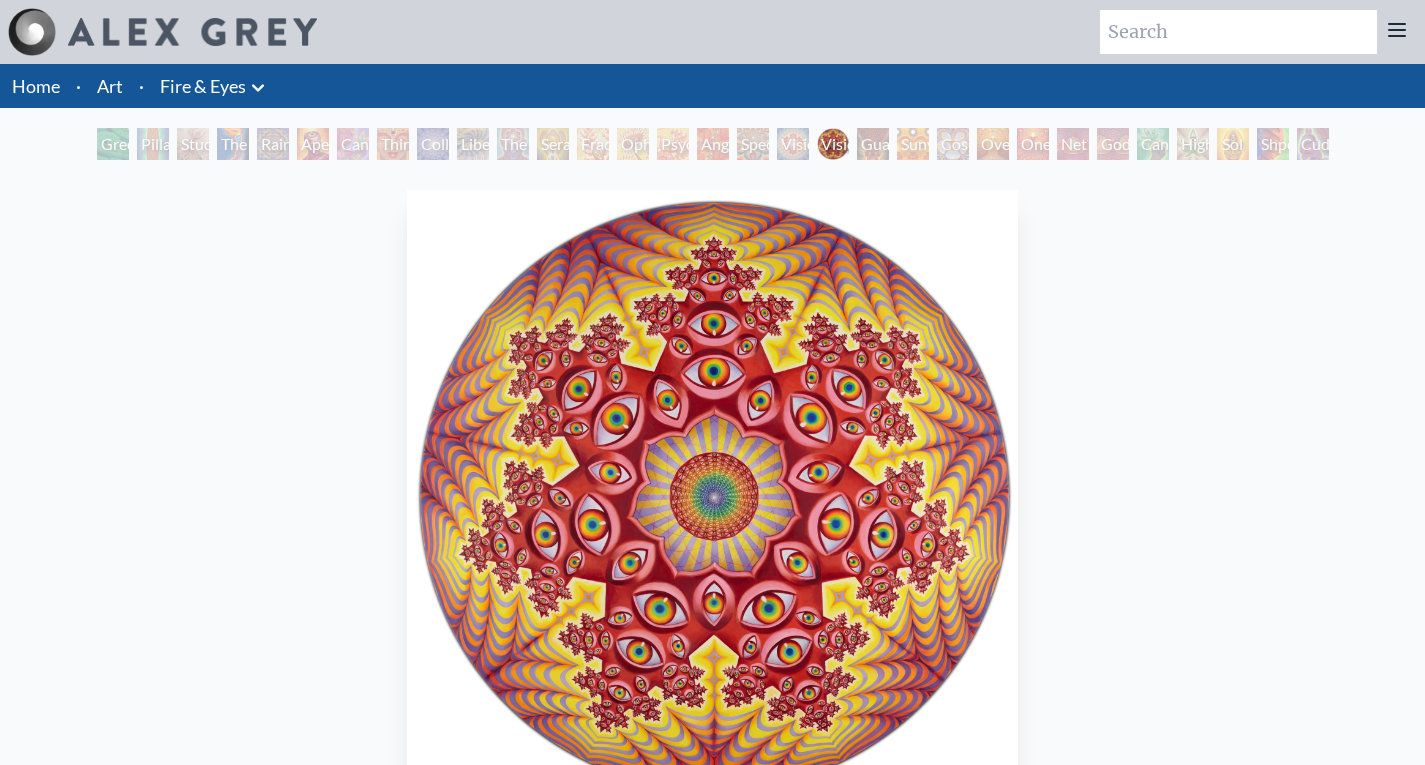 click on "Guardian of Infinite Vision" at bounding box center (873, 144) 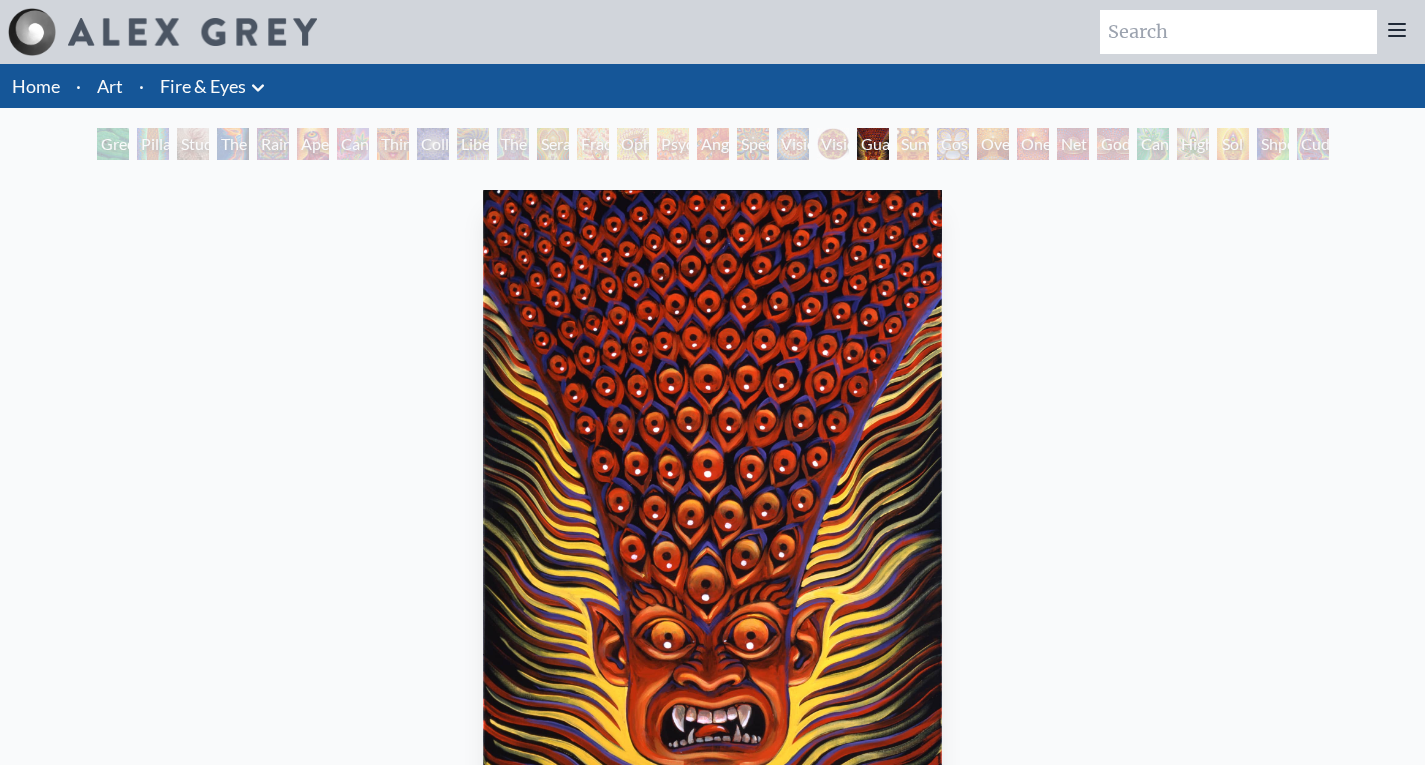click on "Oversoul" at bounding box center [993, 144] 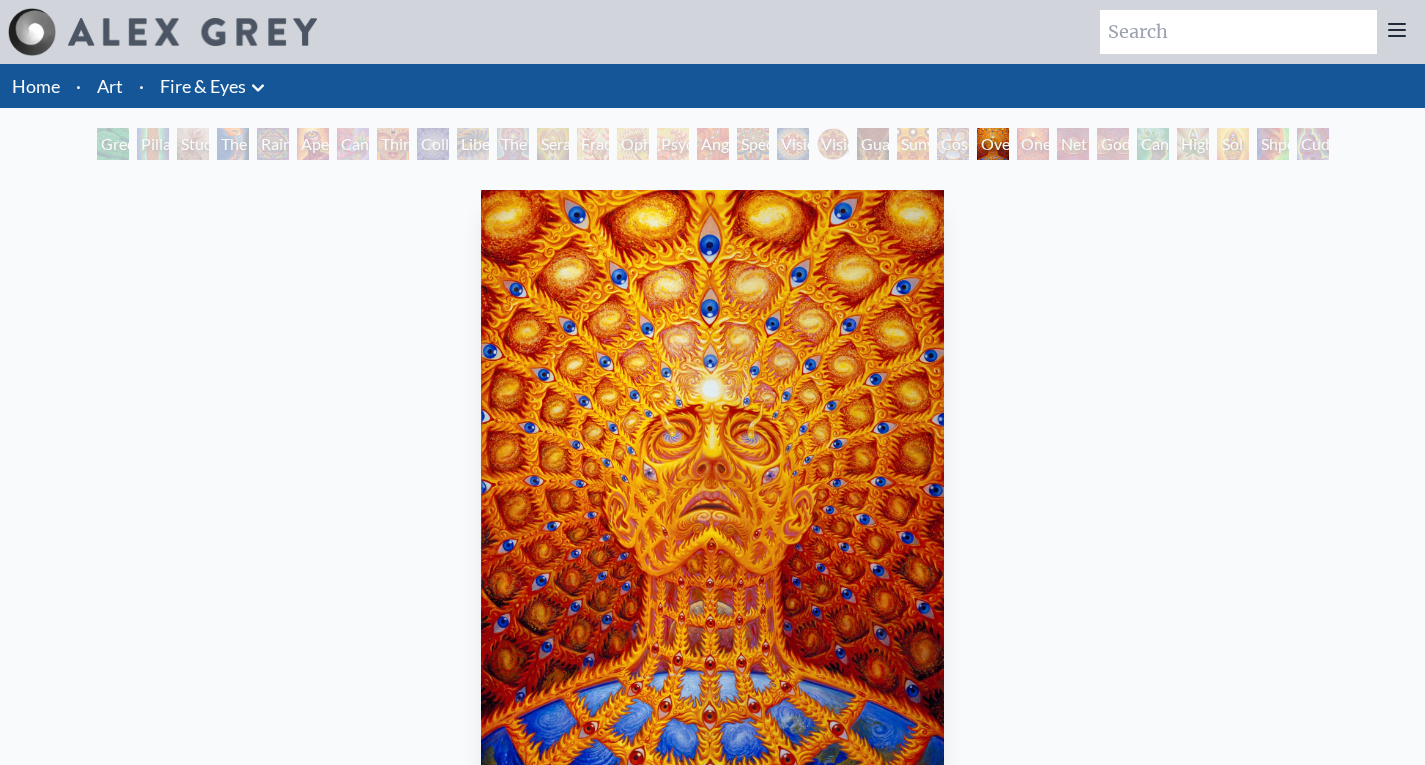click on "Net of Being" at bounding box center (1073, 144) 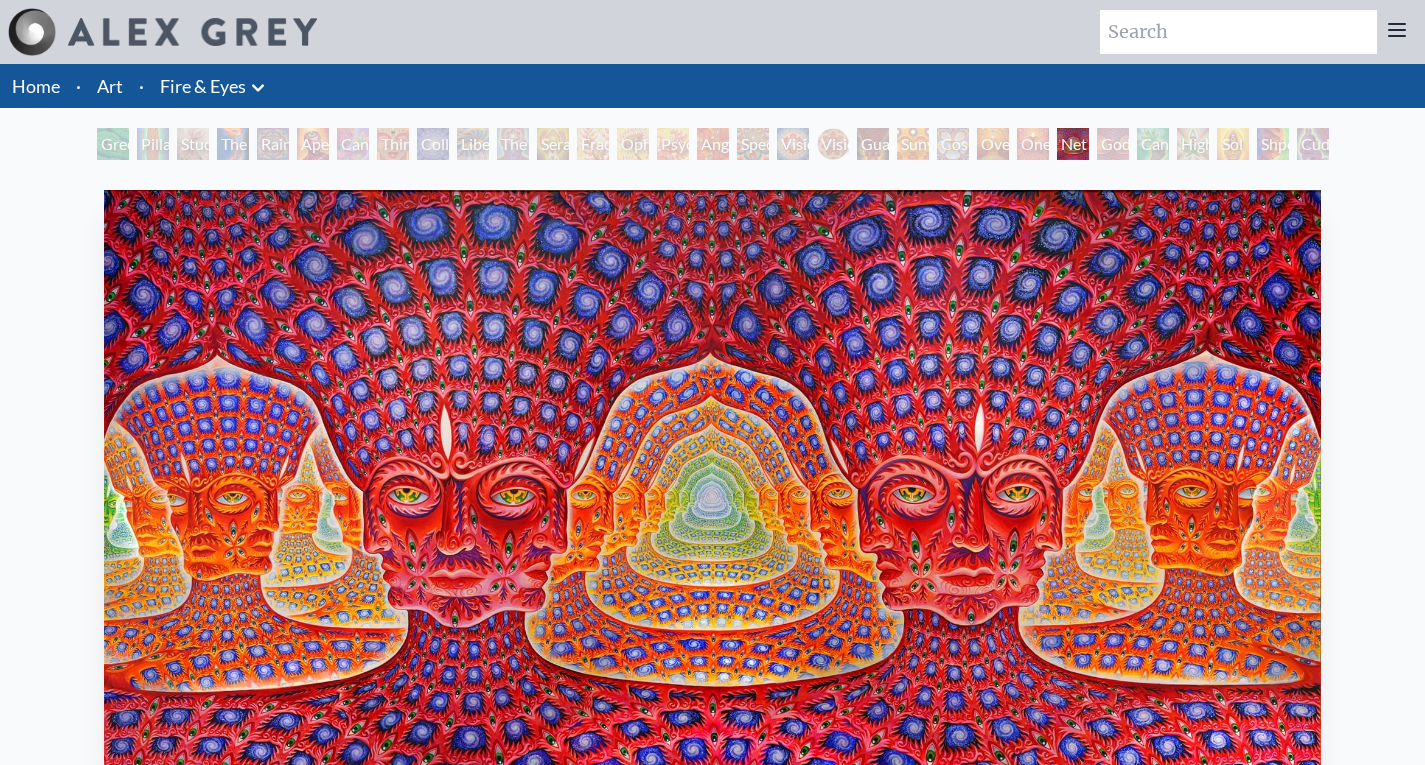 click on "Shpongled" at bounding box center [1273, 144] 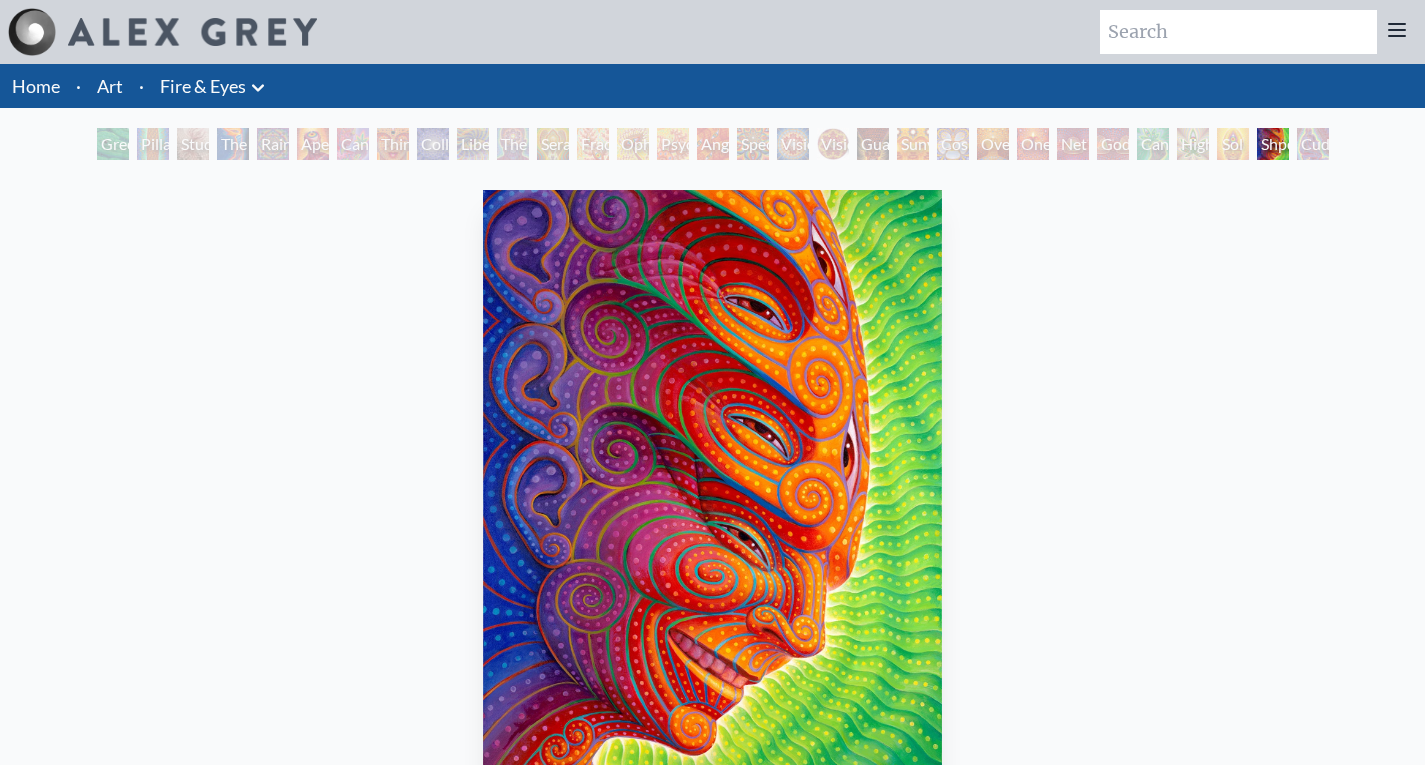 click on "Cuddle" at bounding box center [1313, 144] 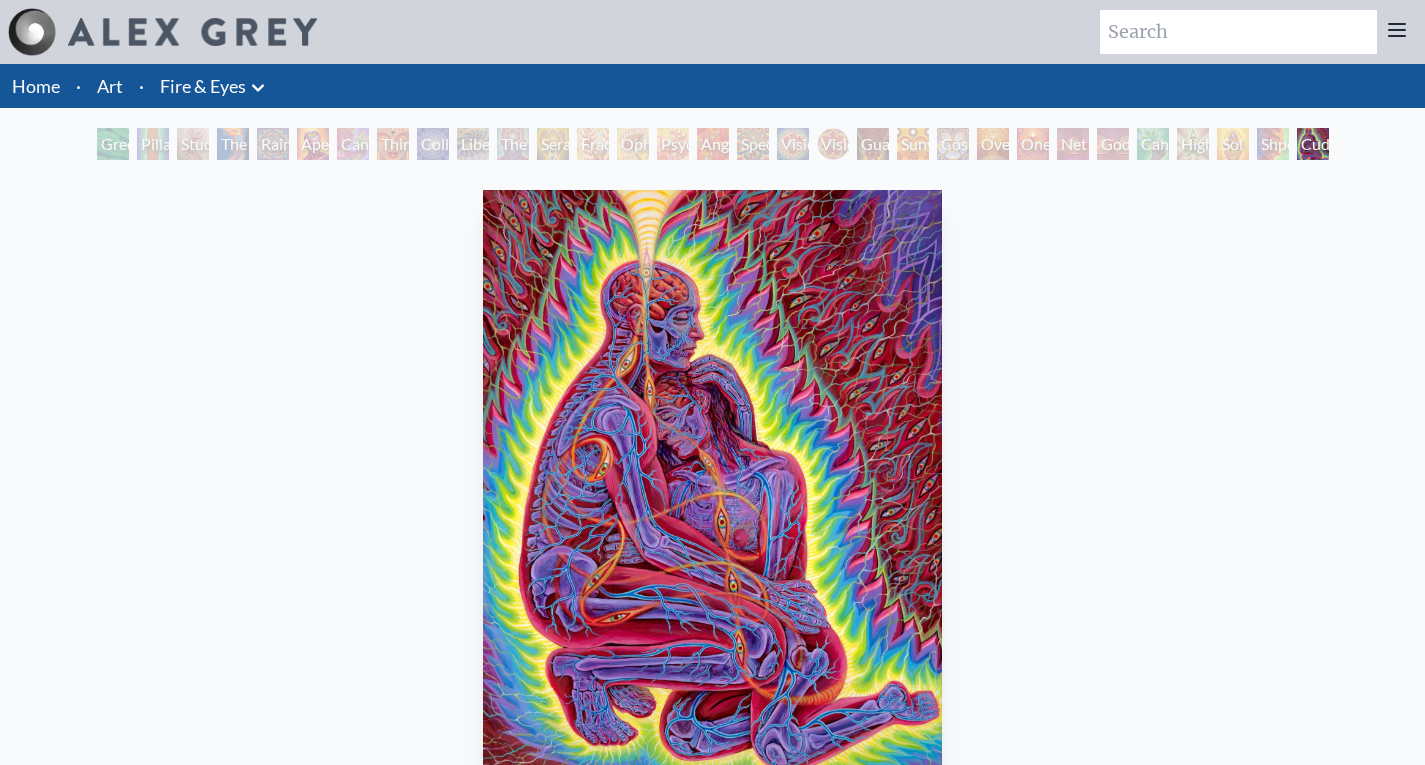 click on "Shpongled" at bounding box center [1273, 144] 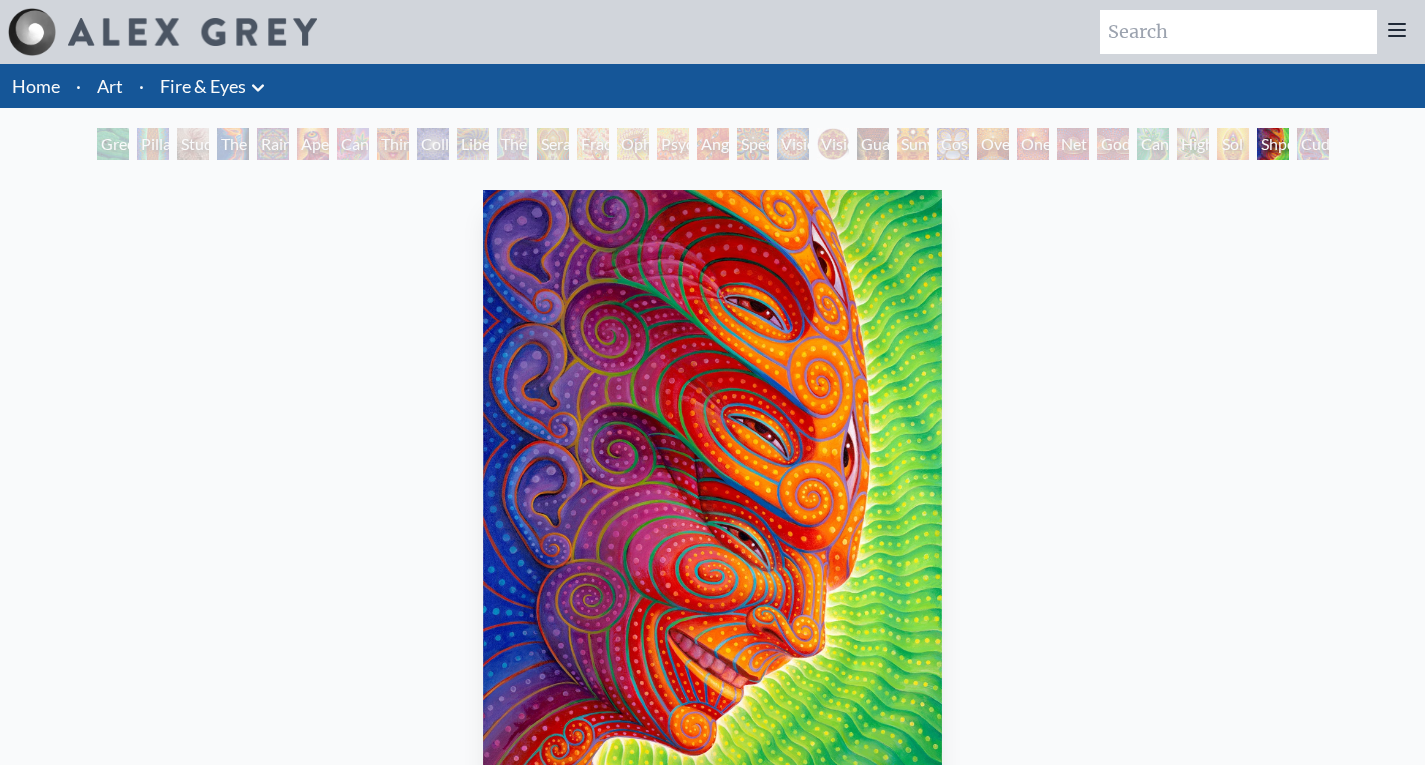 click on "Sol Invictus" at bounding box center [1233, 144] 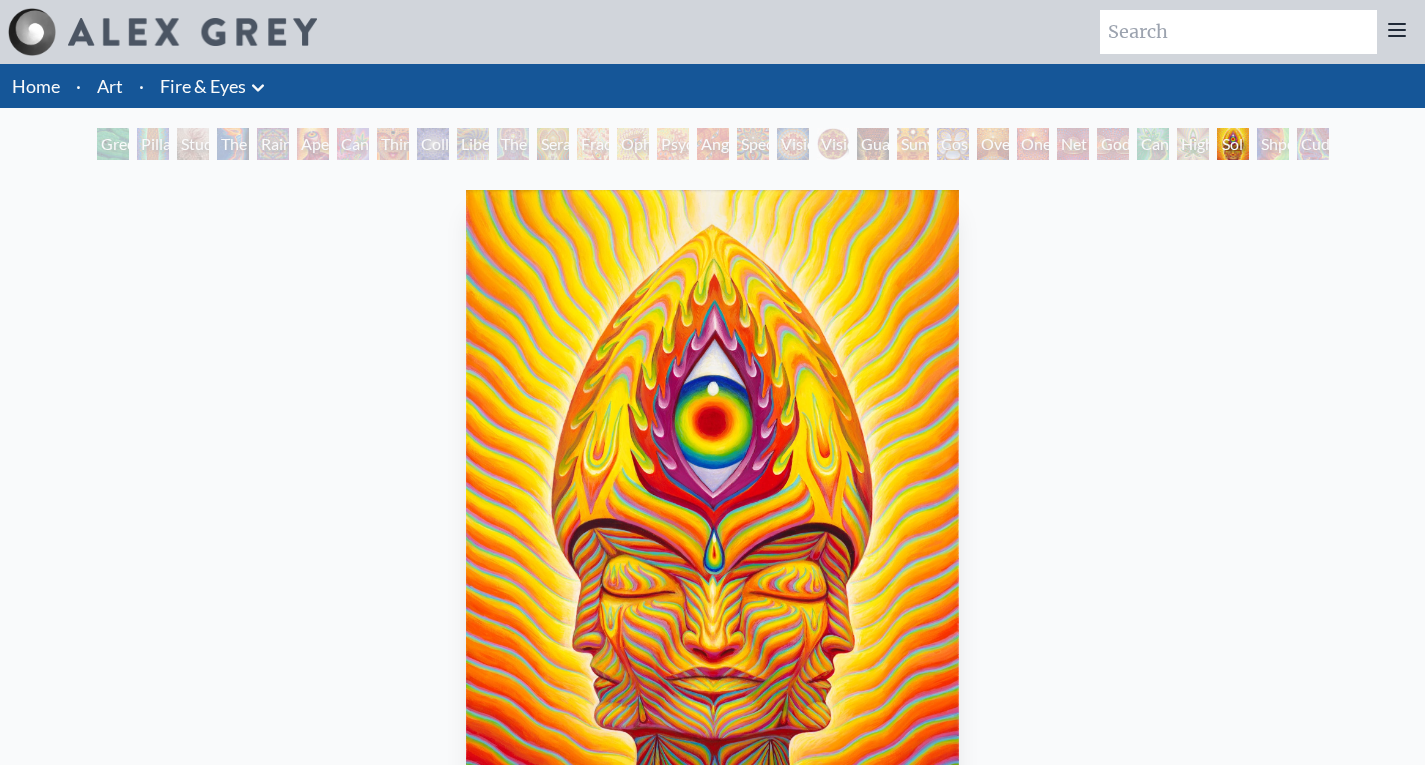 click on "Cannafist" at bounding box center (1153, 144) 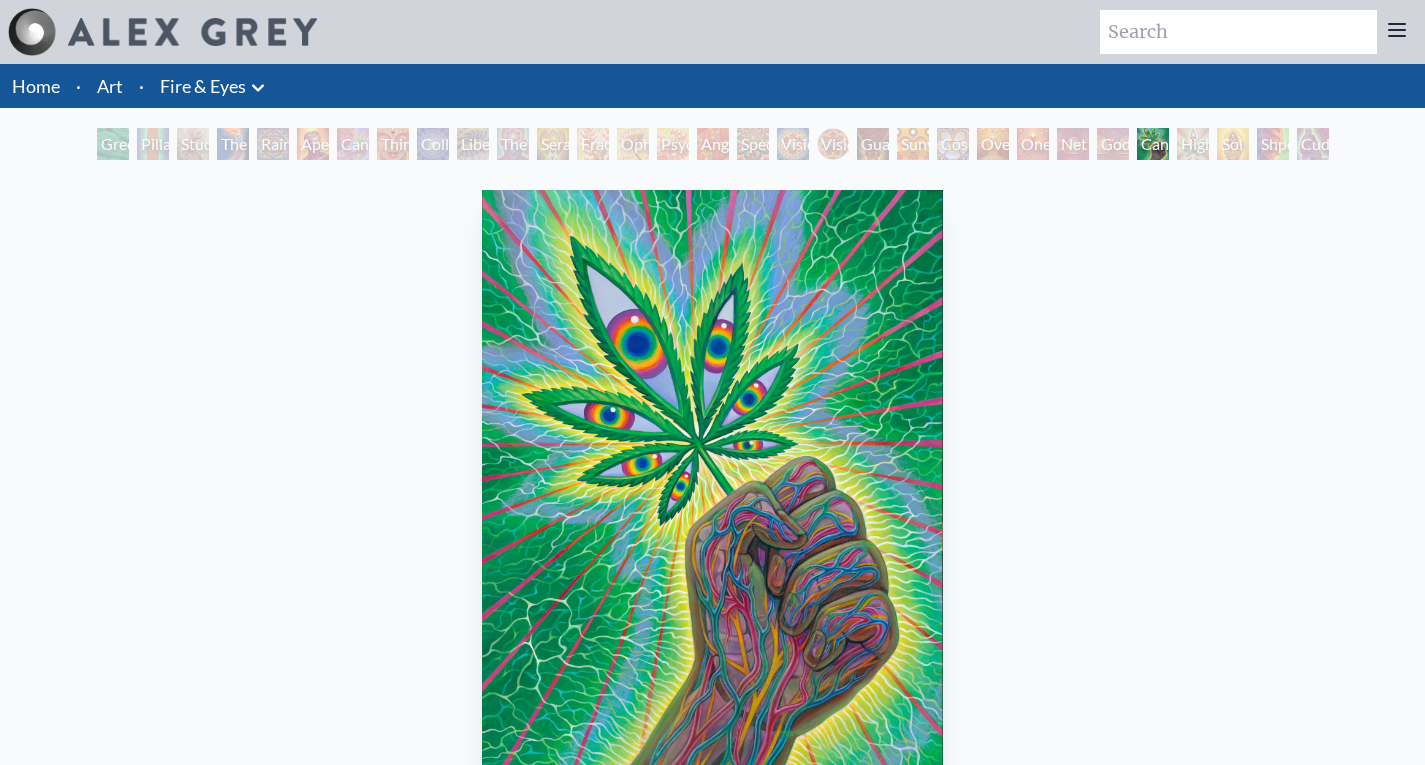 click on "Cannafist" at bounding box center (1153, 144) 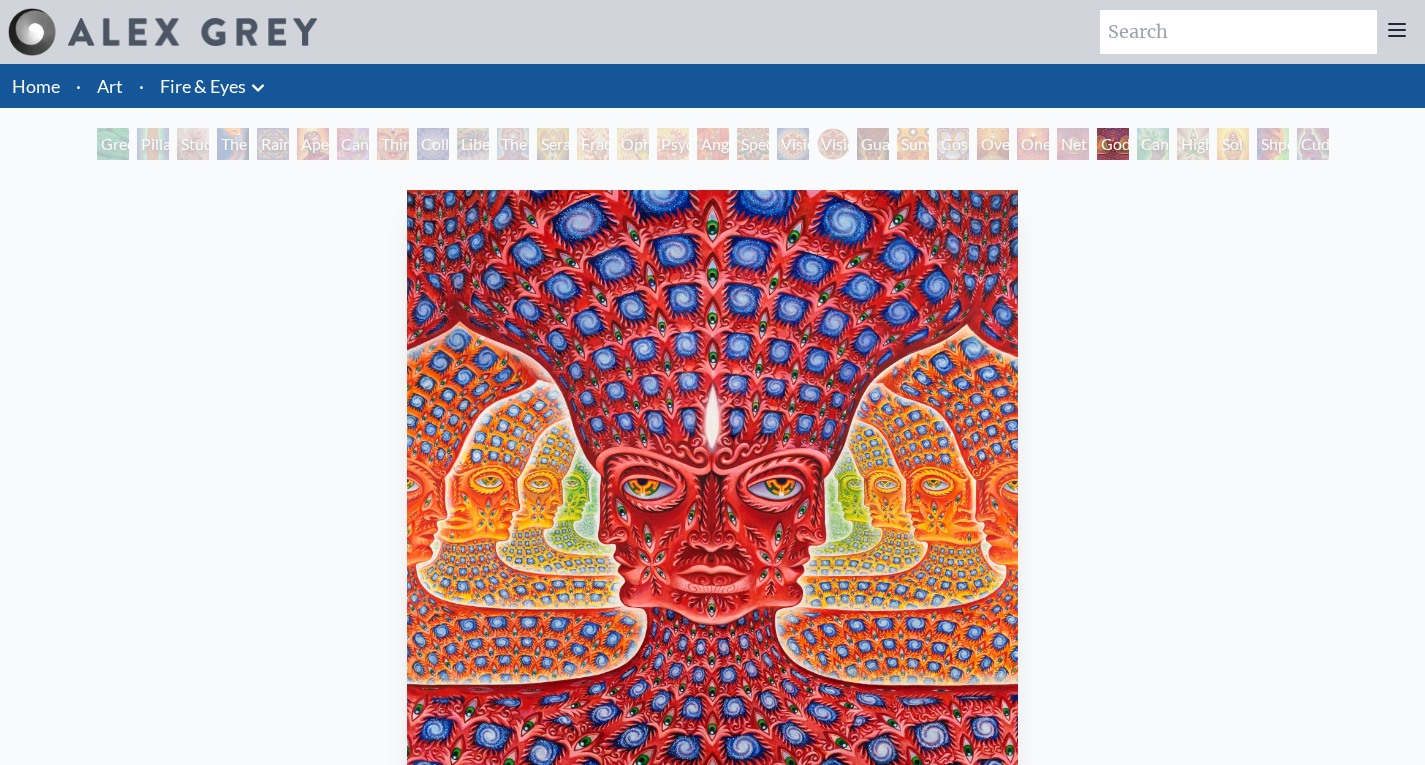 click on "Net of Being" at bounding box center (1073, 144) 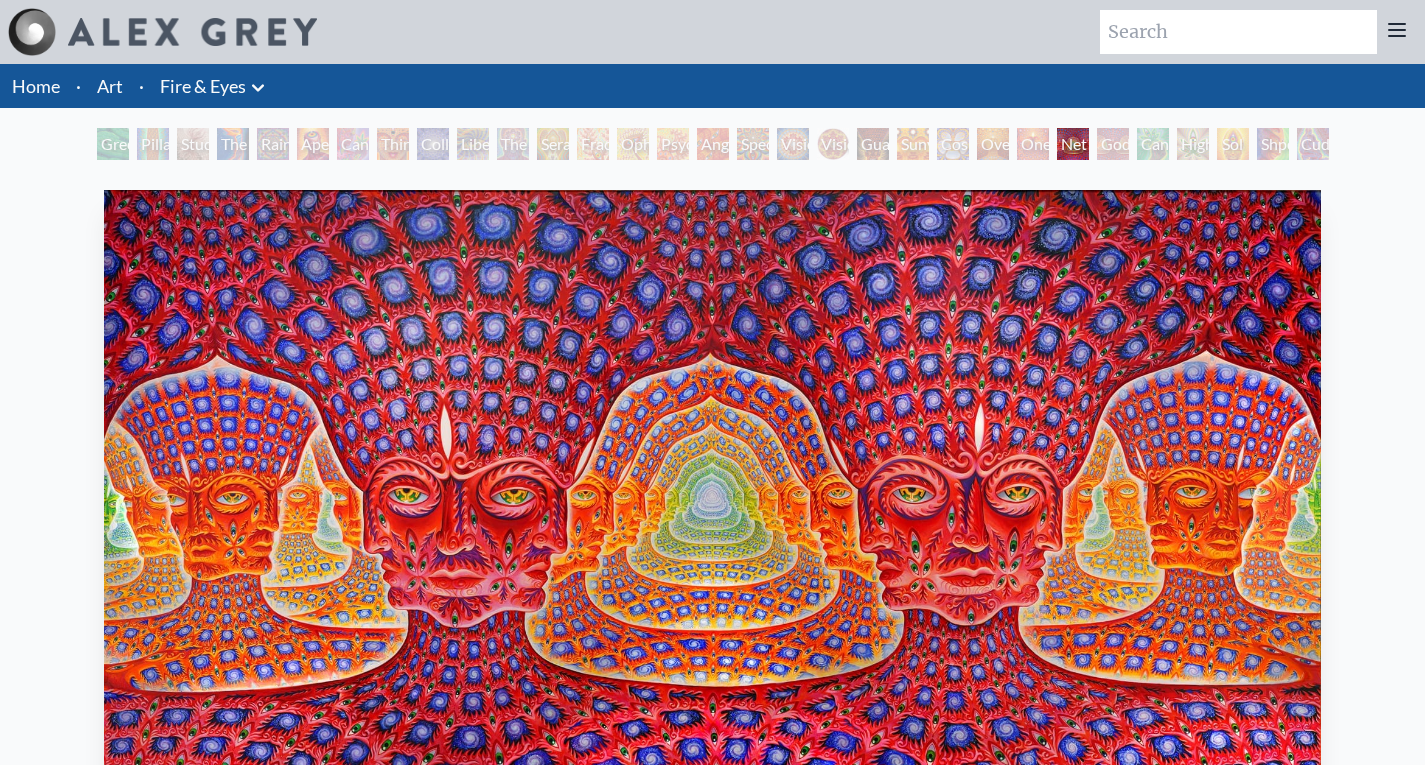click on "Sol Invictus" at bounding box center (1233, 144) 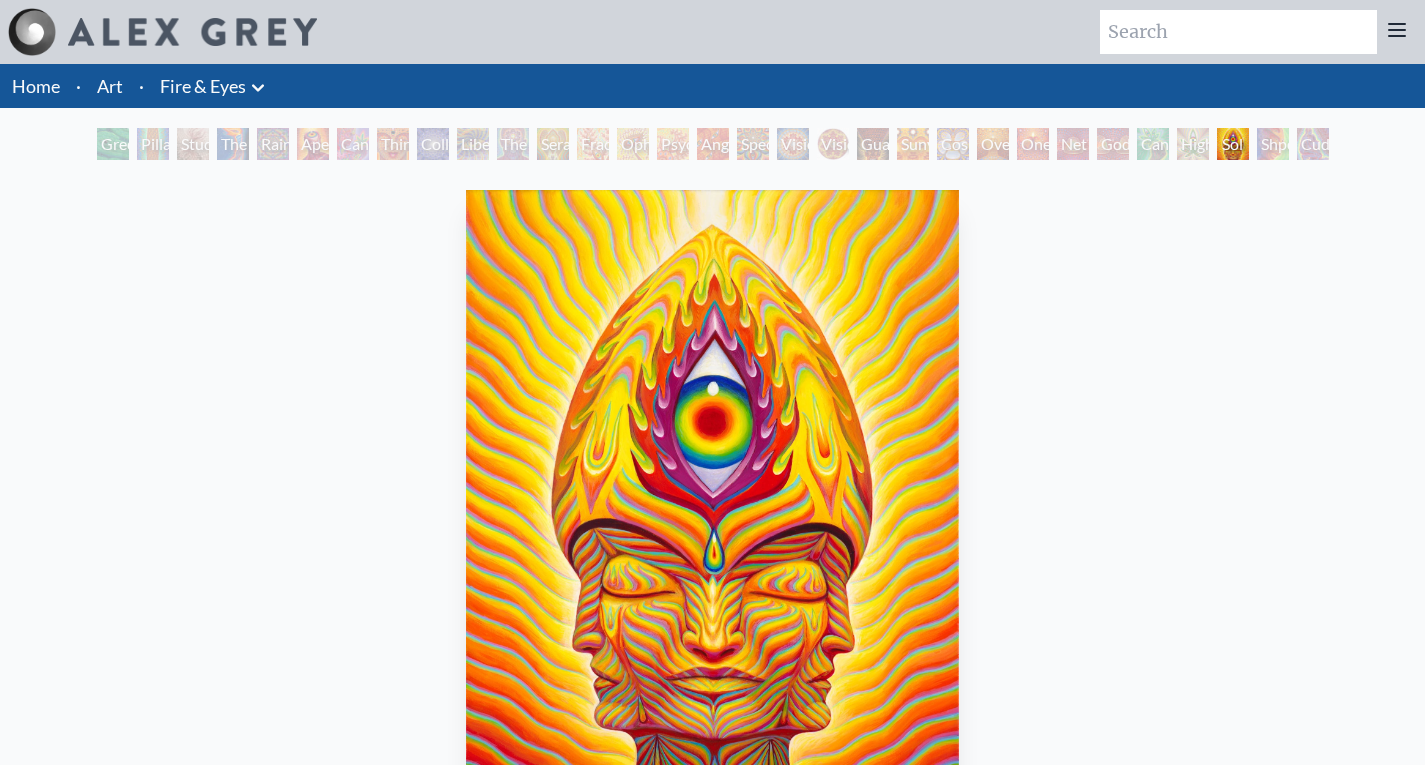 click on "Higher Vision" at bounding box center [1193, 144] 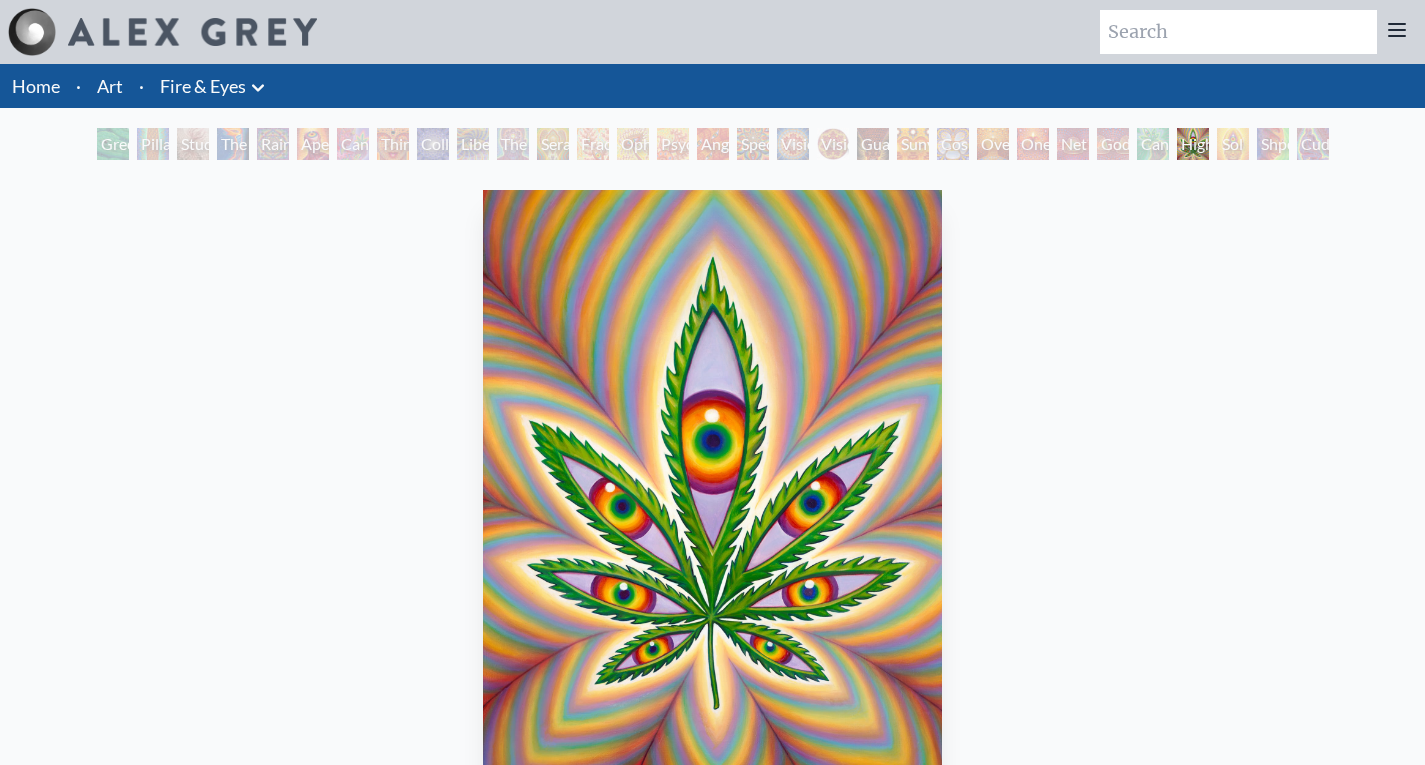 click on "Cannafist" at bounding box center (1153, 144) 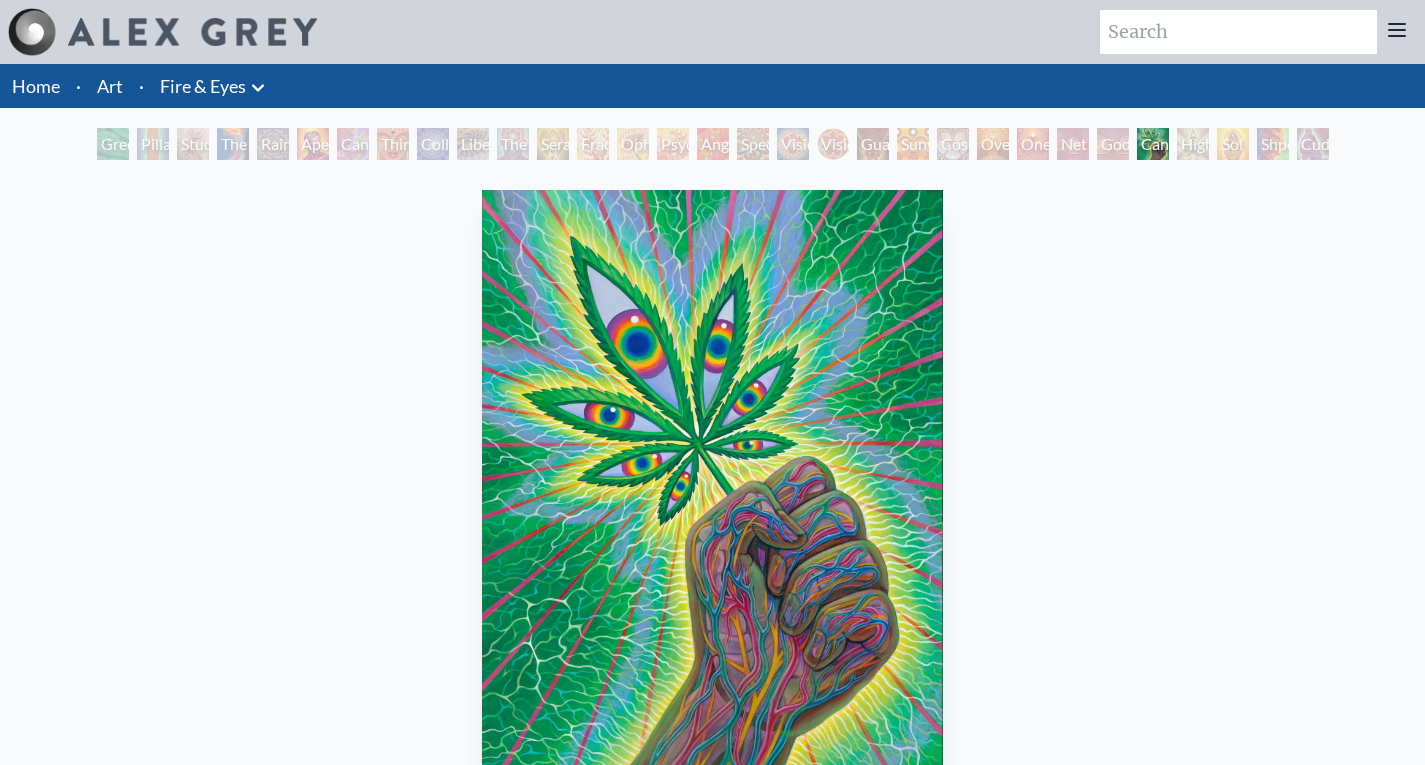 click on "Godself" at bounding box center (1113, 144) 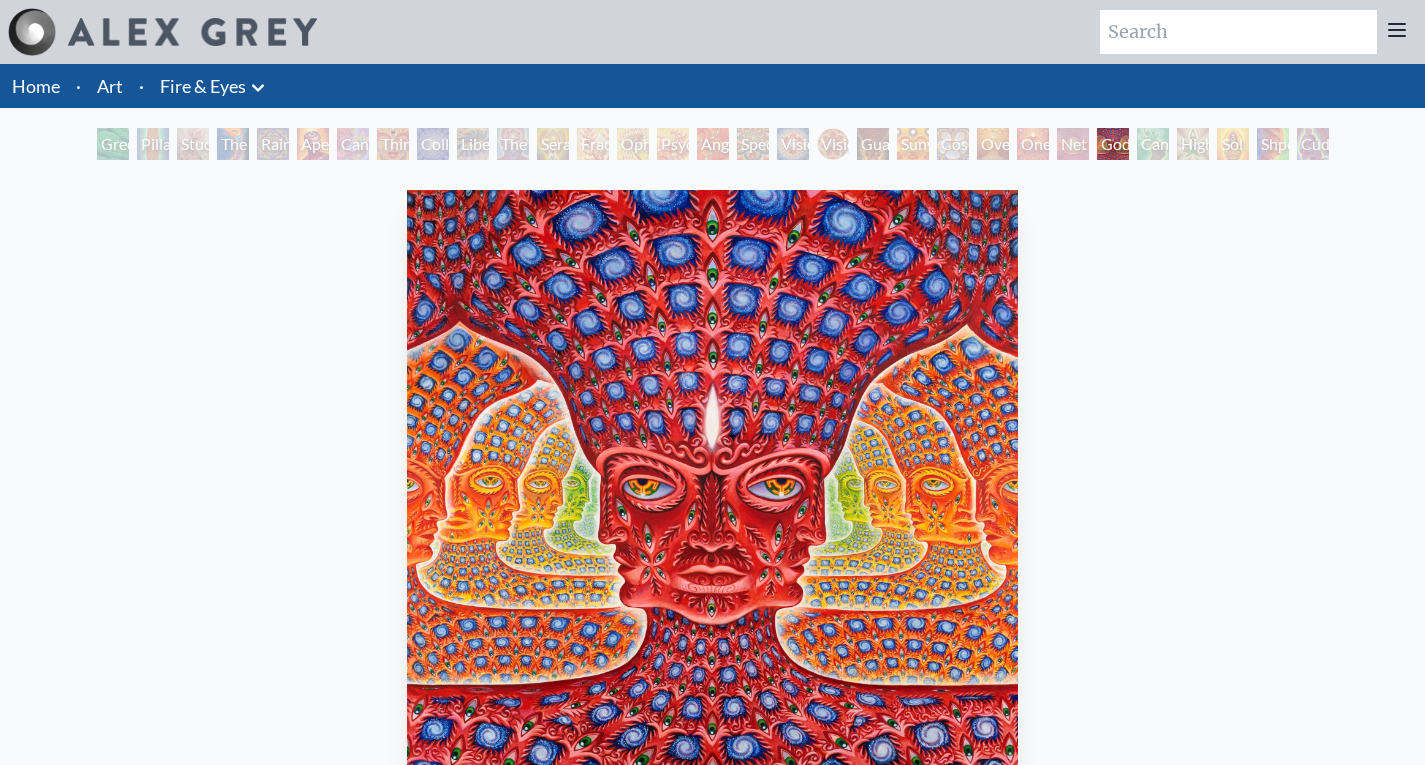 click on "Net of Being" at bounding box center [1073, 144] 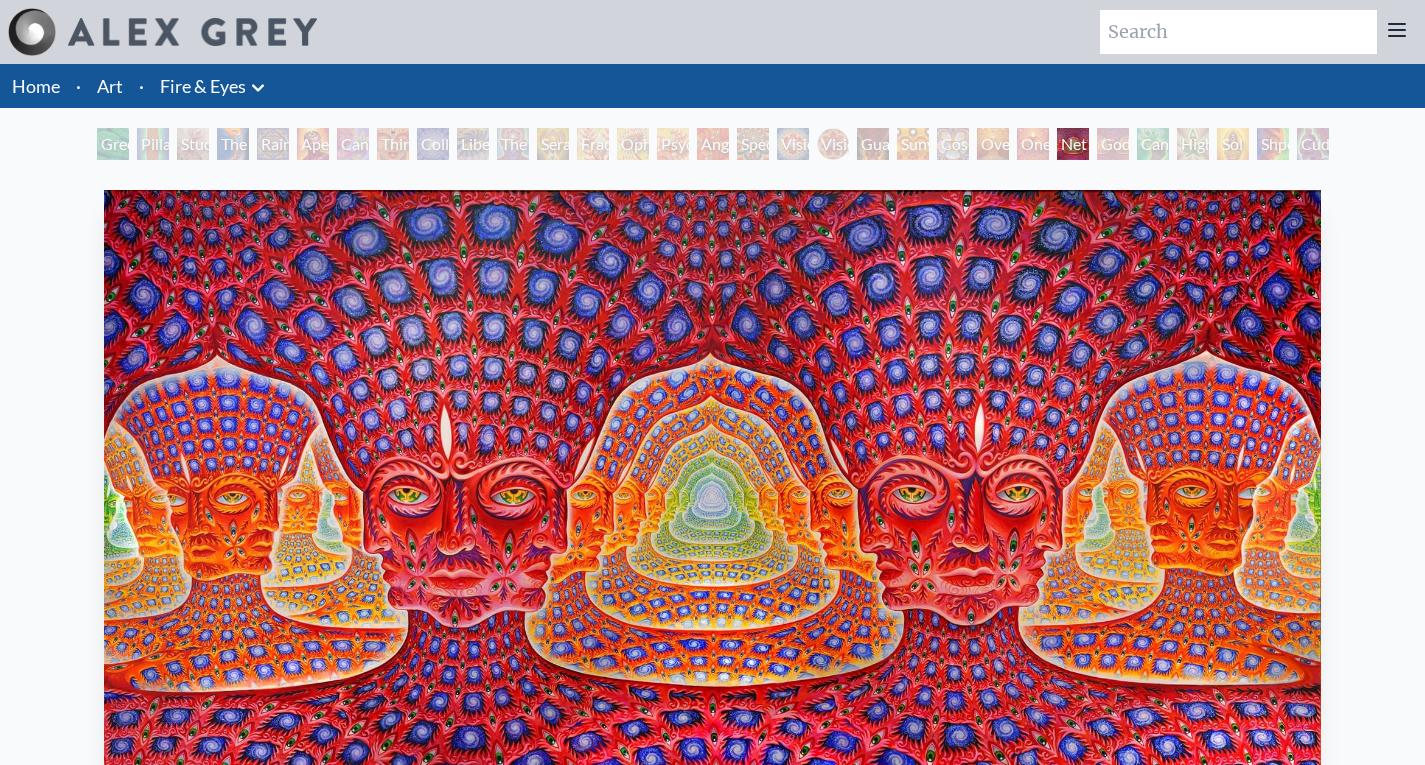 click on "Oversoul" at bounding box center (993, 144) 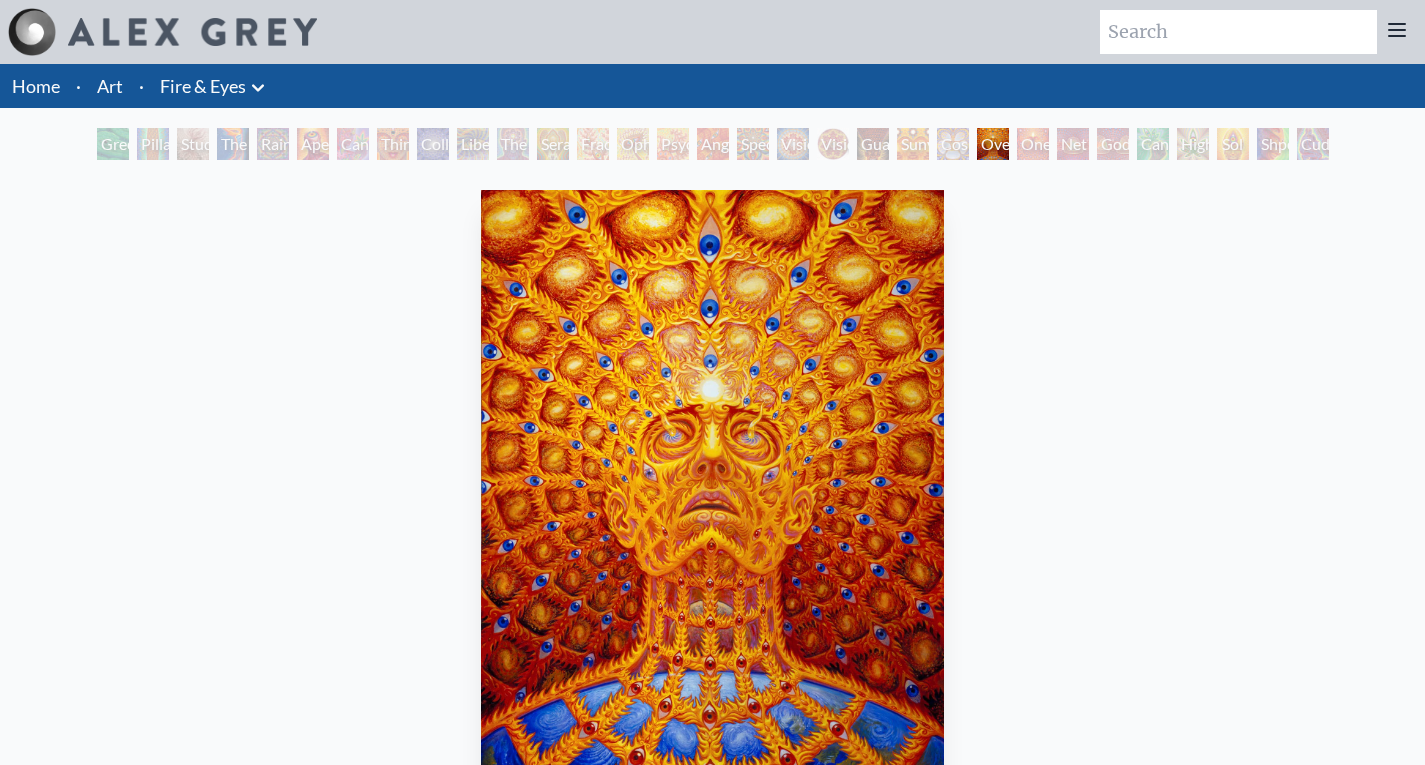 click on "One" at bounding box center (1033, 144) 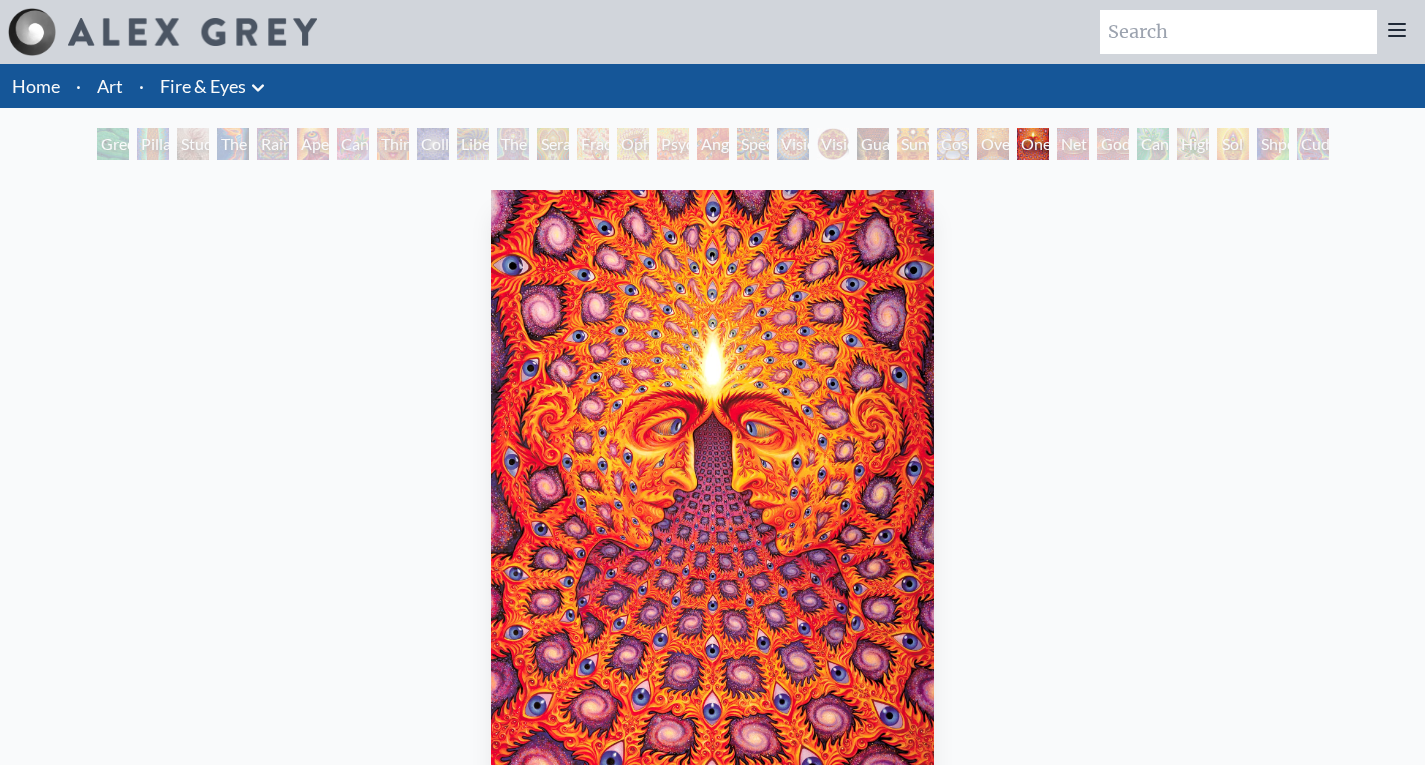 click on "One" at bounding box center (1033, 144) 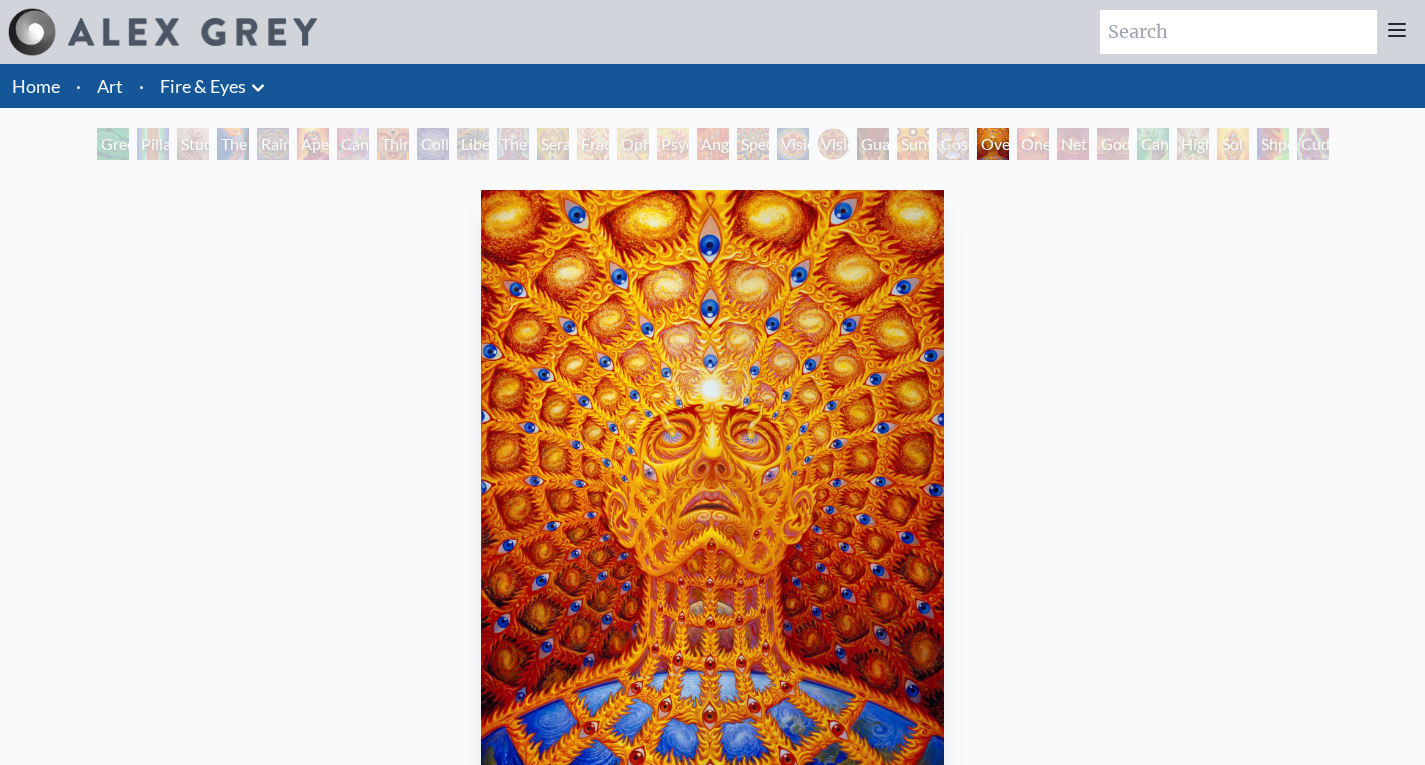 click on "Cosmic Elf" at bounding box center [953, 144] 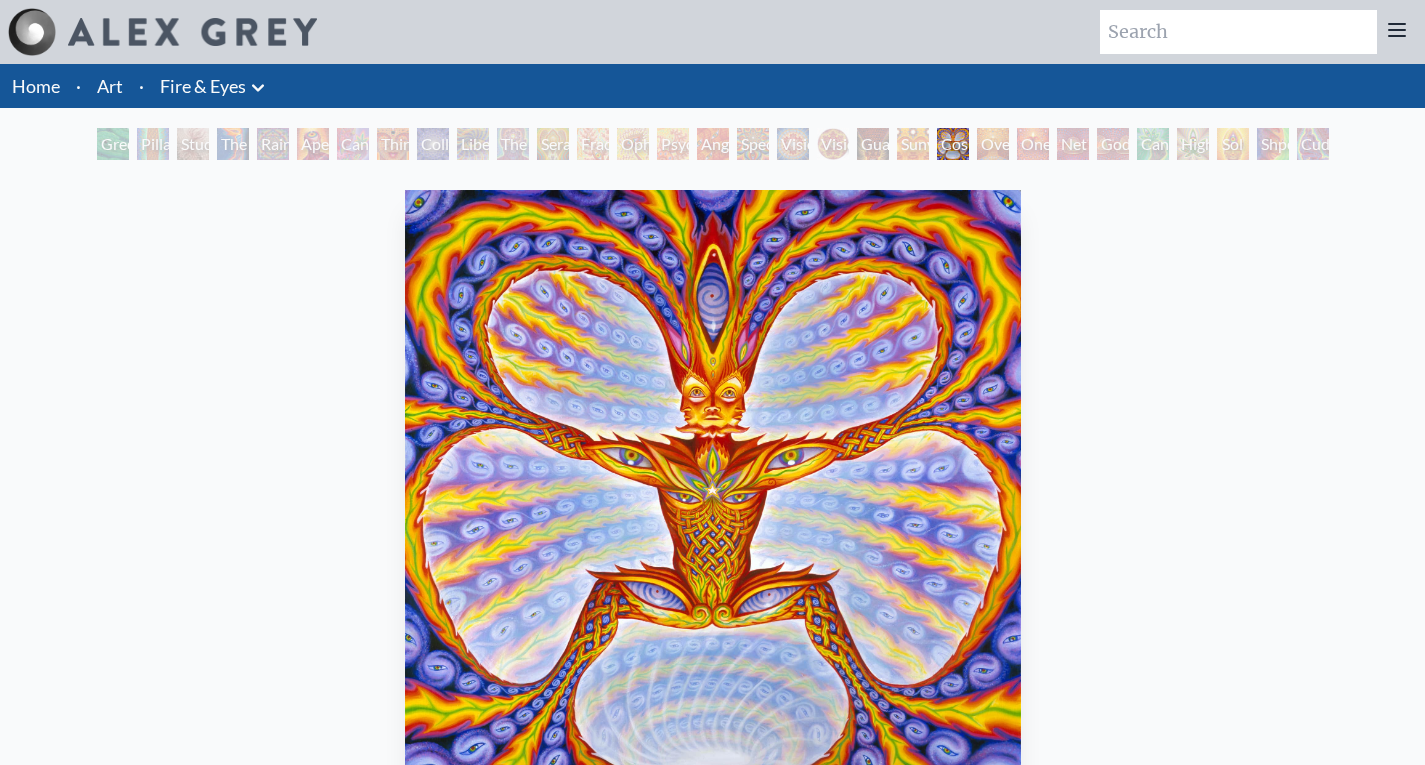 click on "Sunyata" at bounding box center (913, 144) 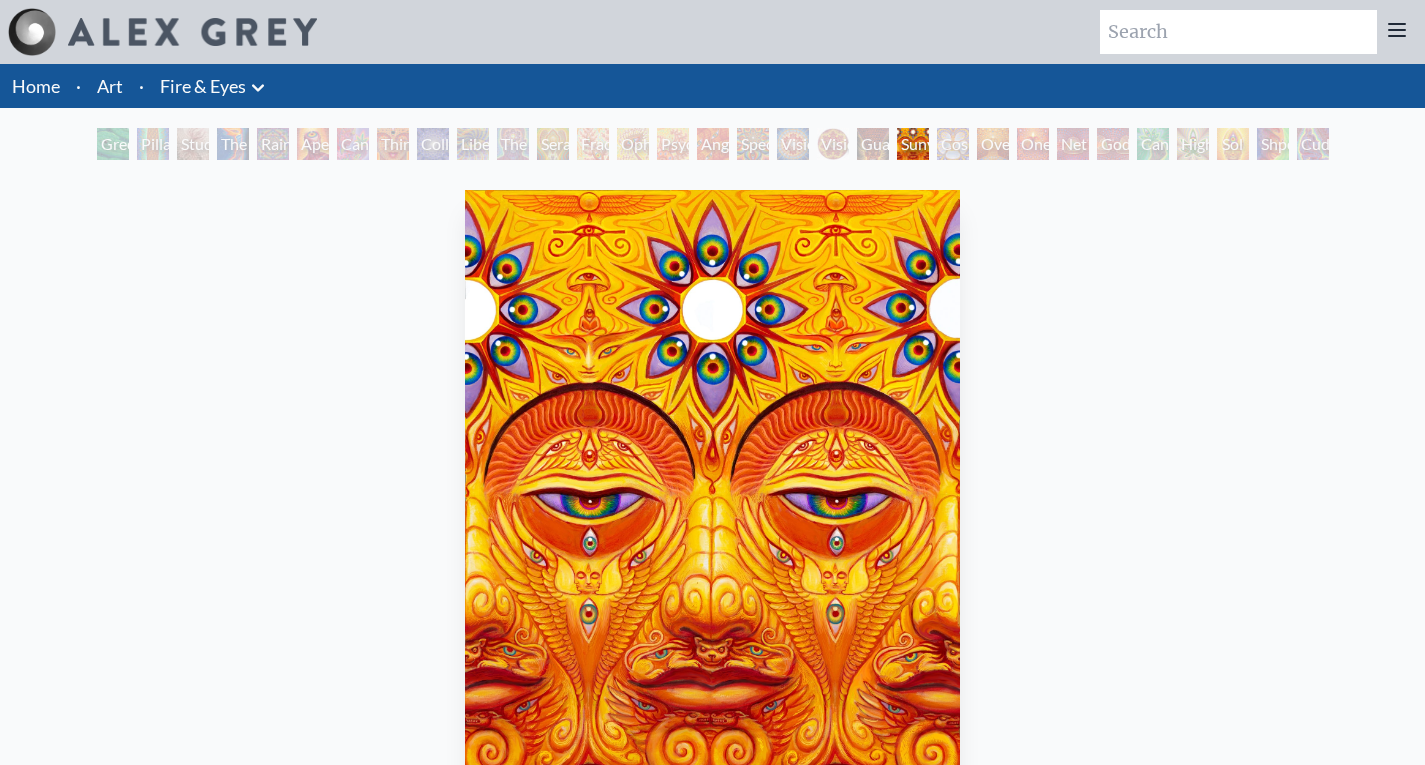 click on "Guardian of Infinite Vision" at bounding box center (873, 144) 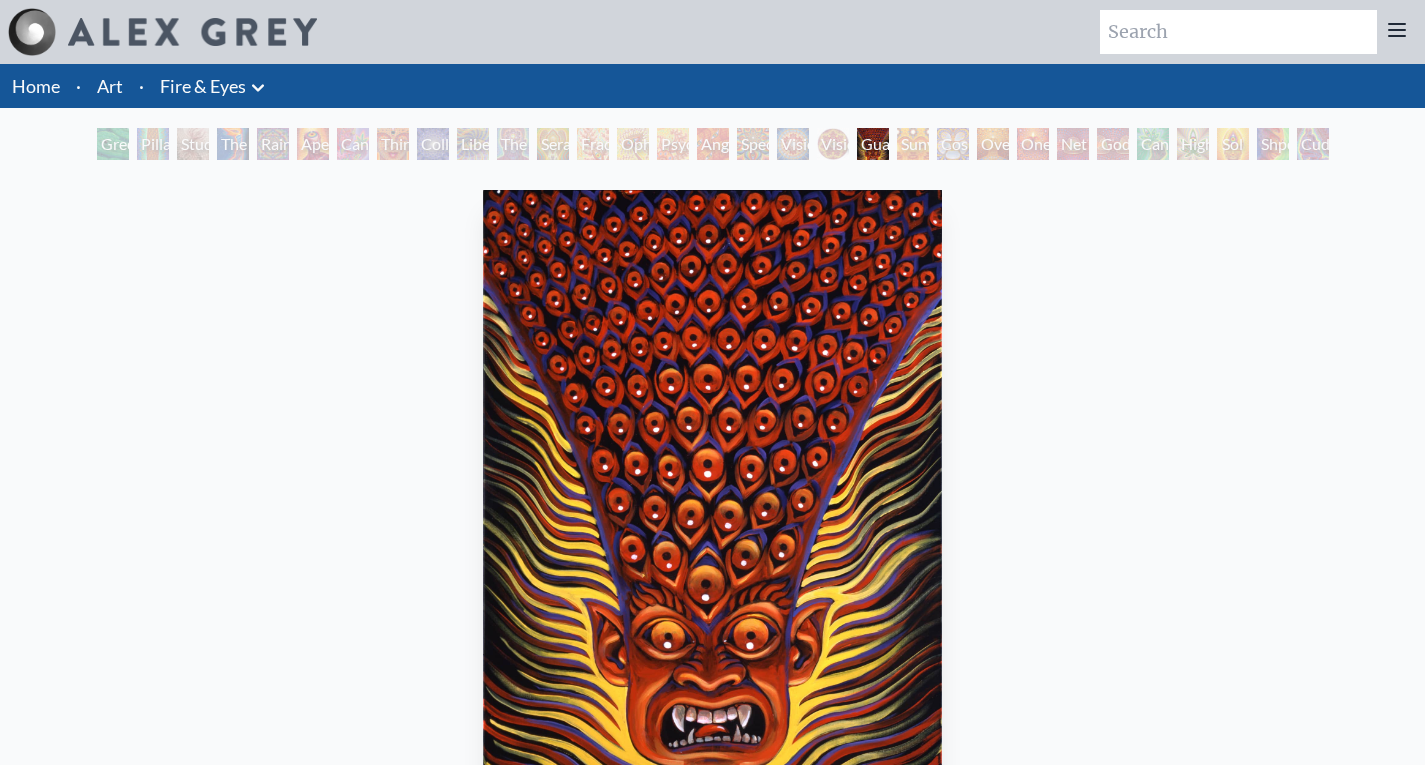 click on "Spectral Lotus" at bounding box center [753, 144] 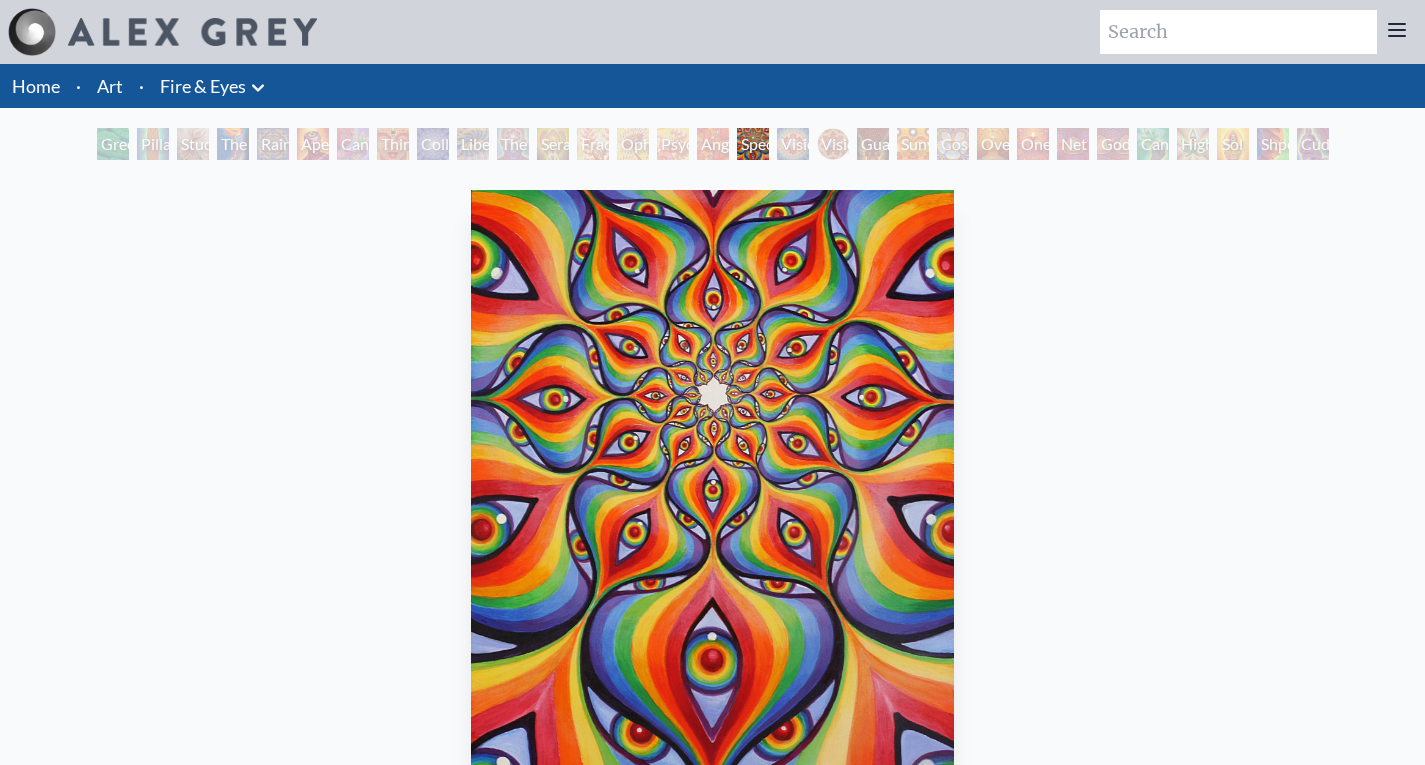 click on "Vision Crystal Tondo" at bounding box center (833, 144) 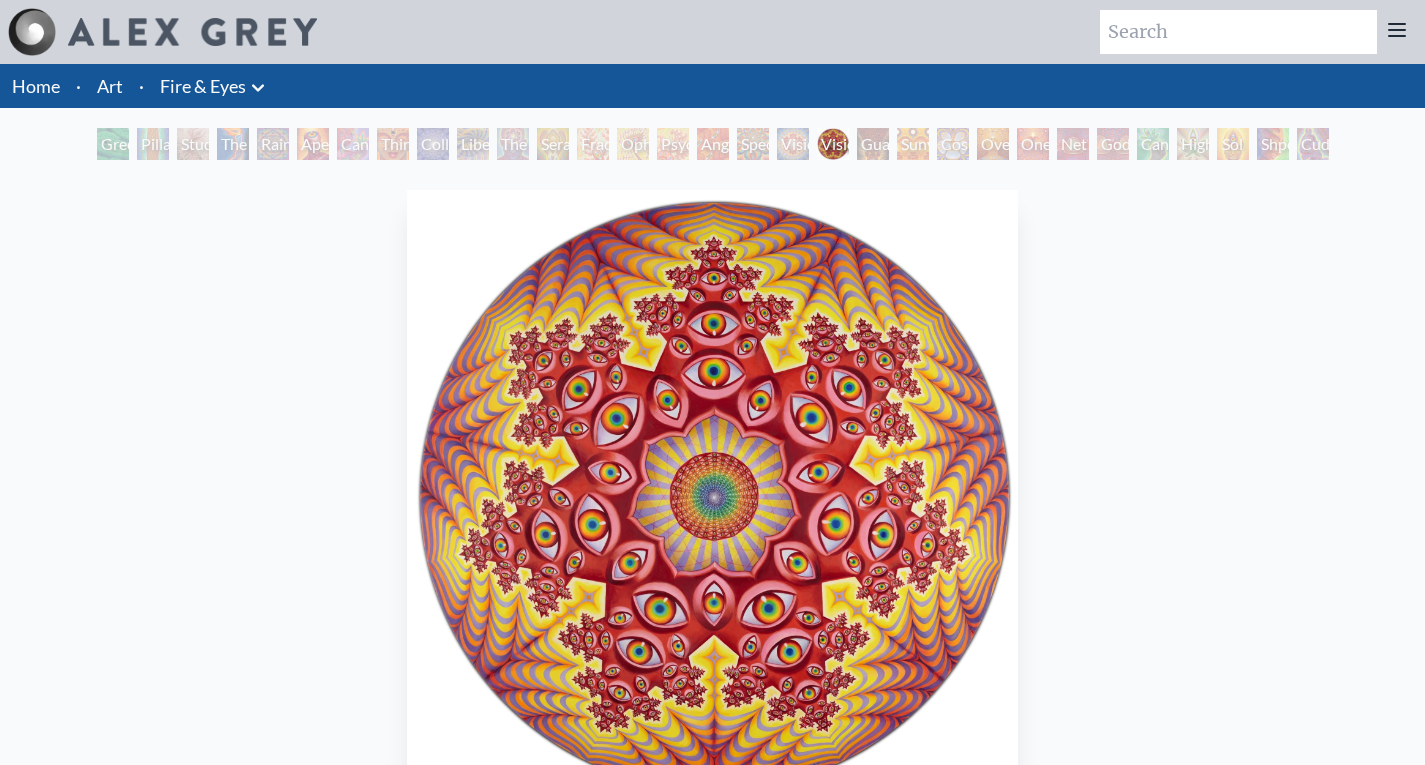 click on "Sunyata" at bounding box center (913, 144) 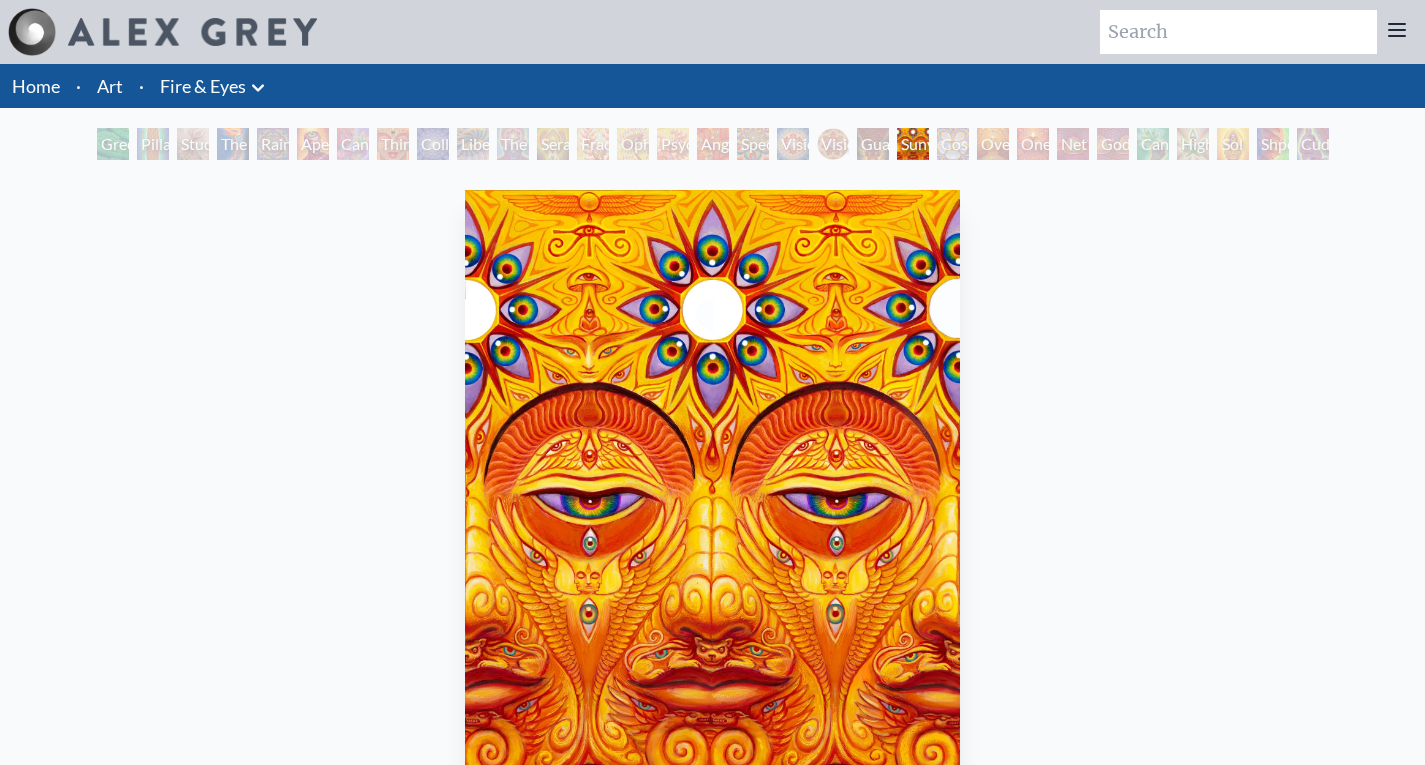 click on "Sunyata" at bounding box center (913, 144) 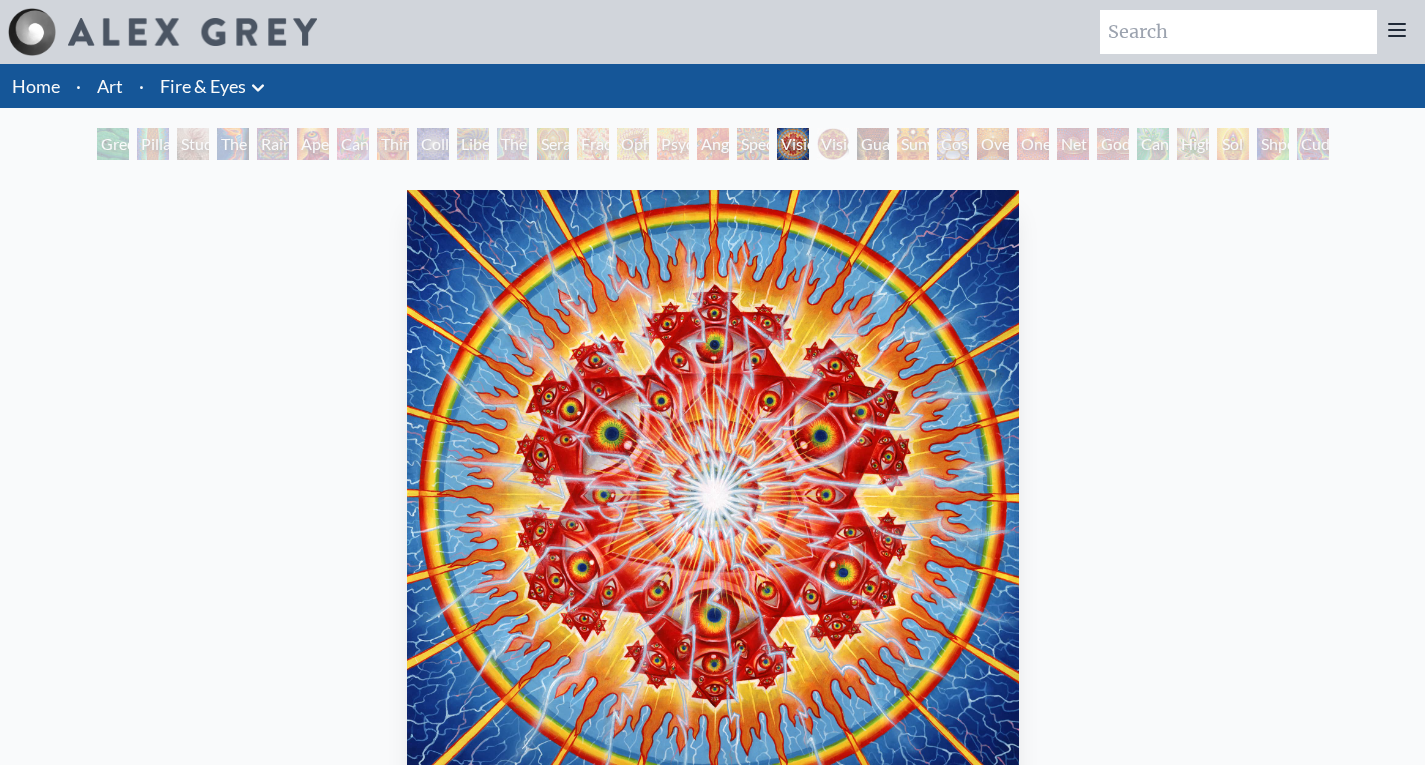 click on "Spectral Lotus" at bounding box center (753, 144) 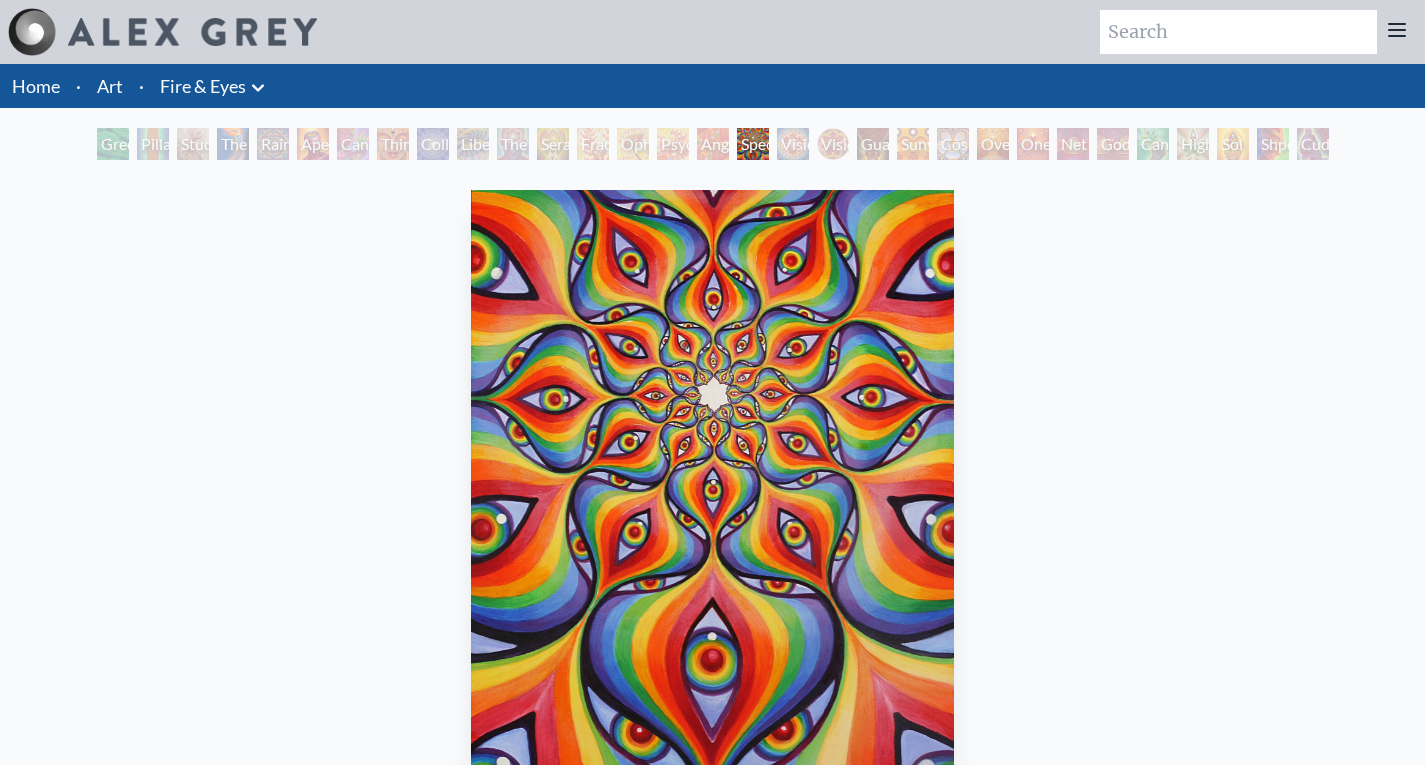 click on "Psychomicrograph of a Fractal Paisley Cherub Feather Tip" at bounding box center (673, 144) 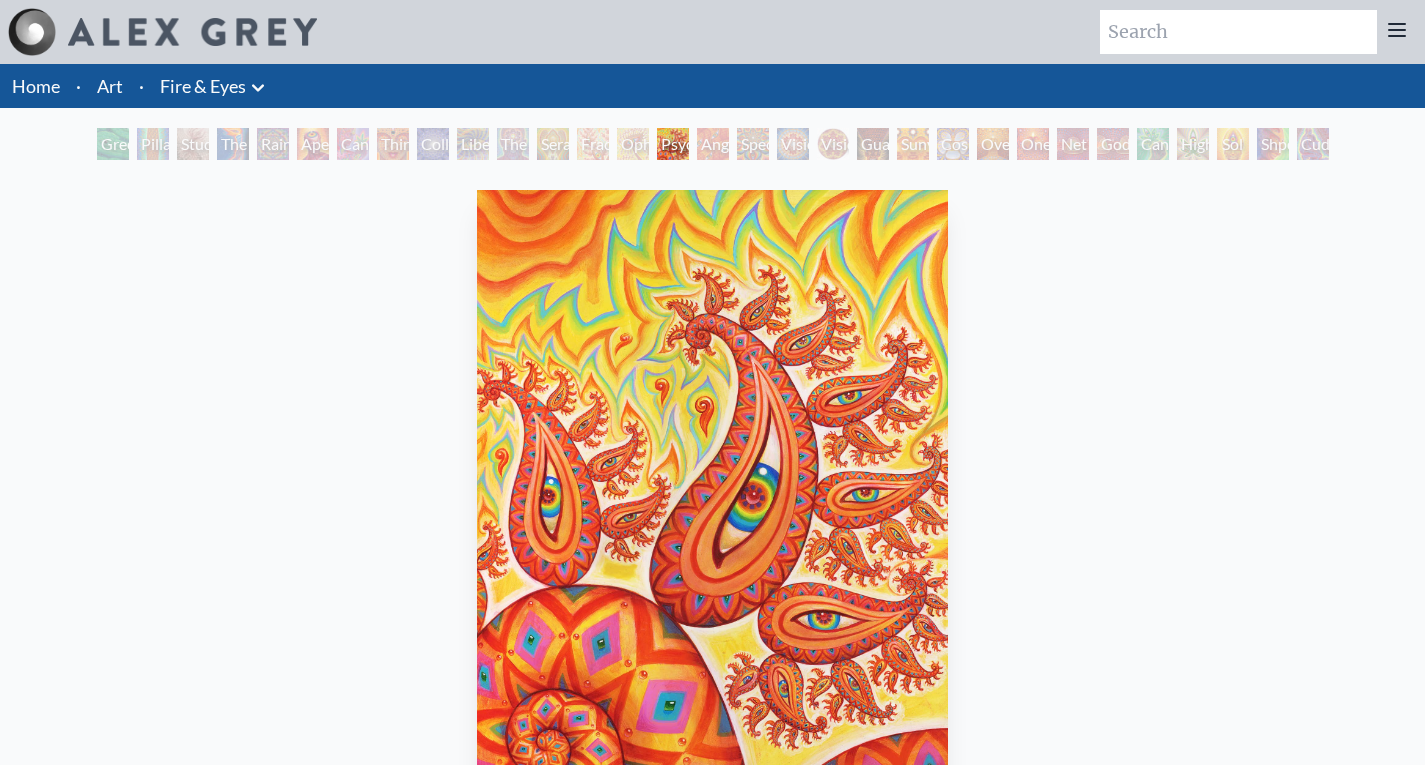 click on "Seraphic Transport Docking on the Third Eye" at bounding box center (553, 144) 